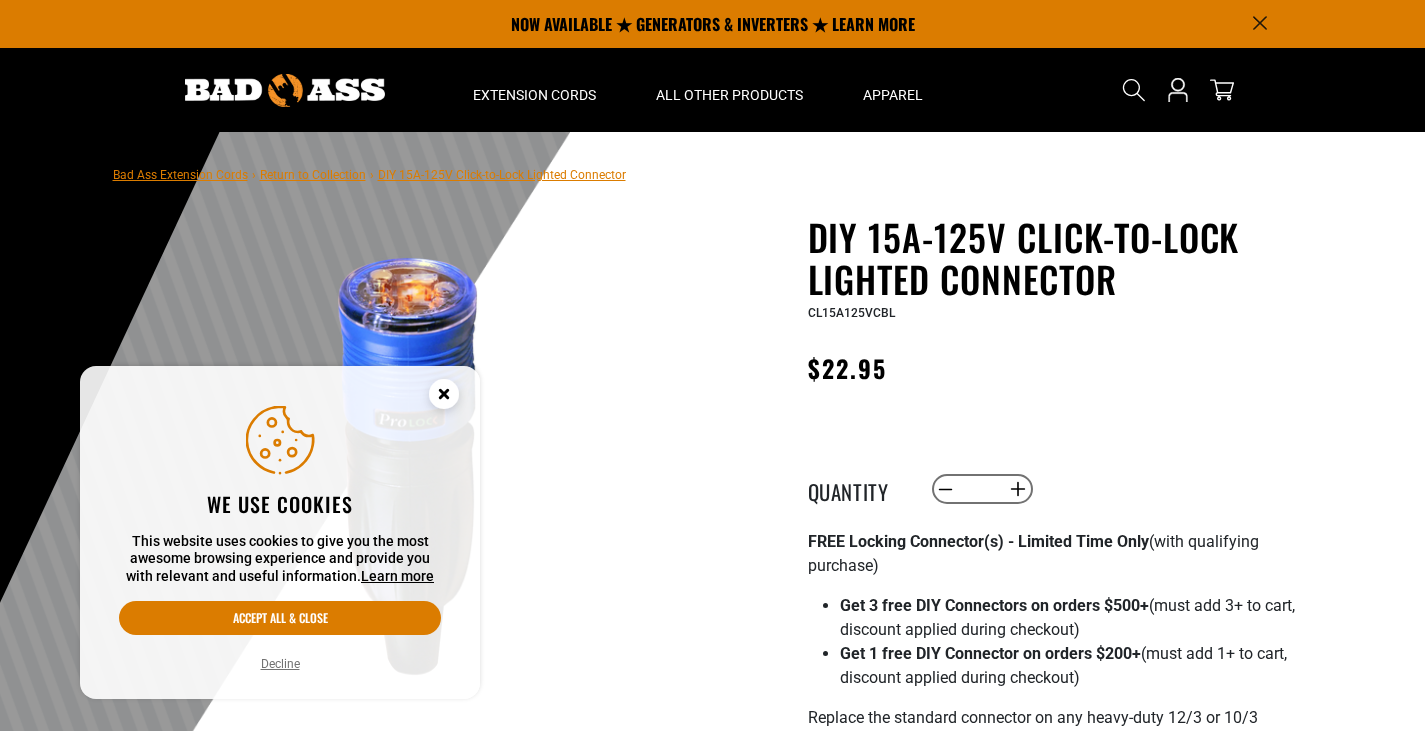 scroll, scrollTop: 0, scrollLeft: 0, axis: both 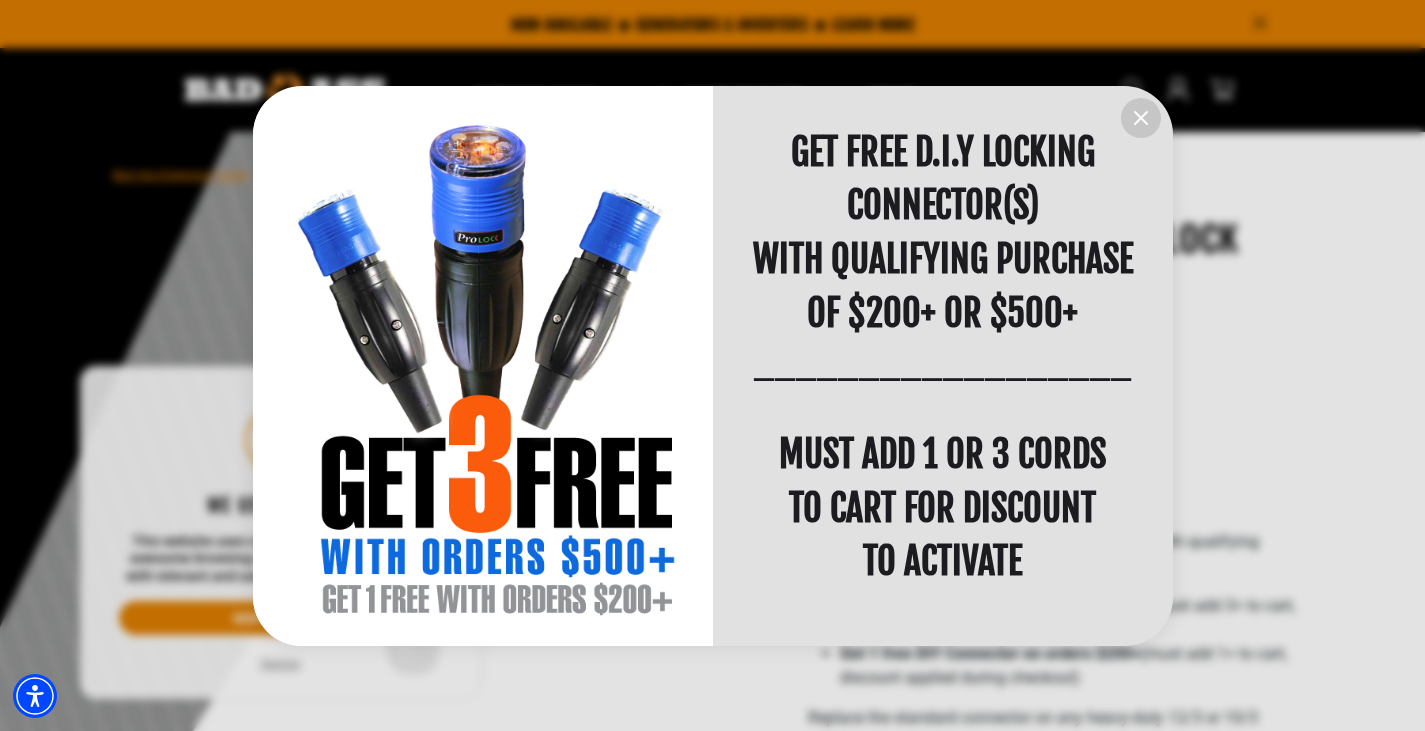 click 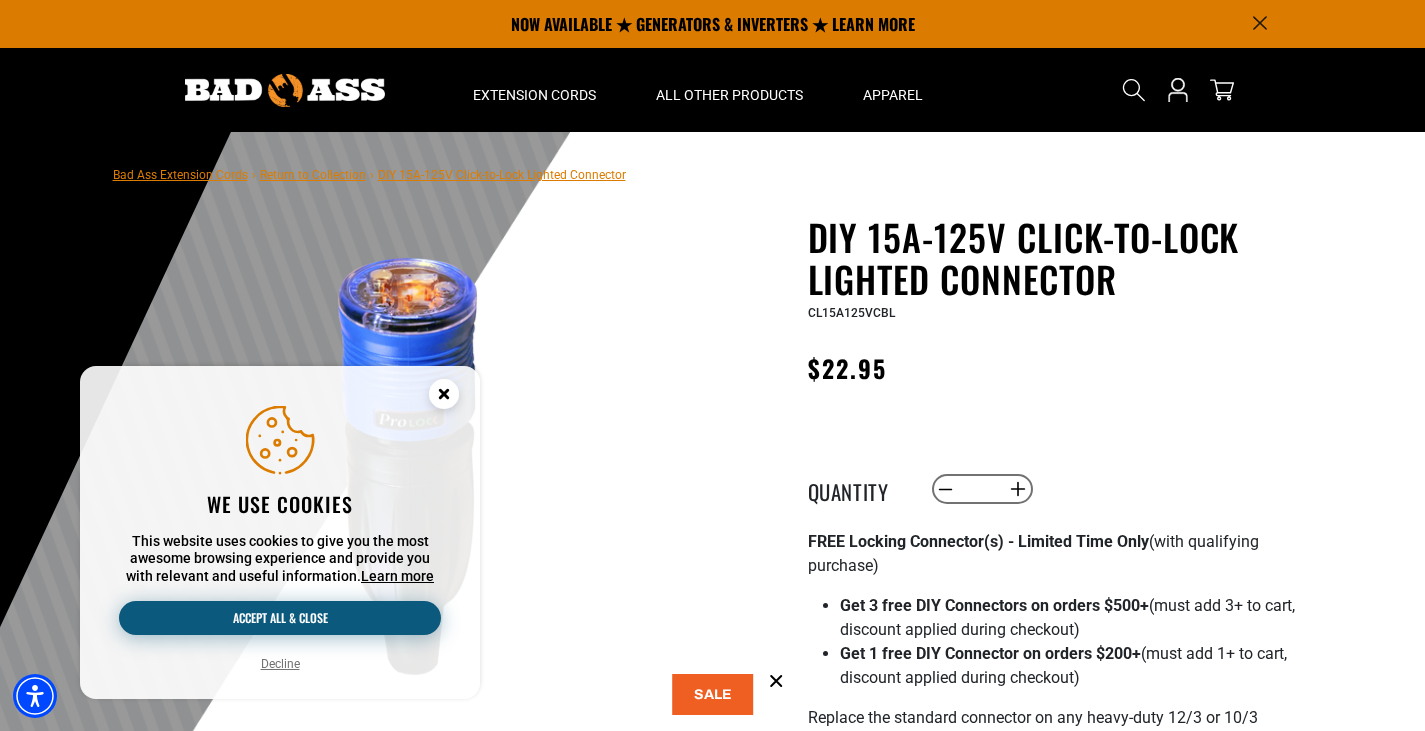 click on "Accept all & close" at bounding box center [280, 618] 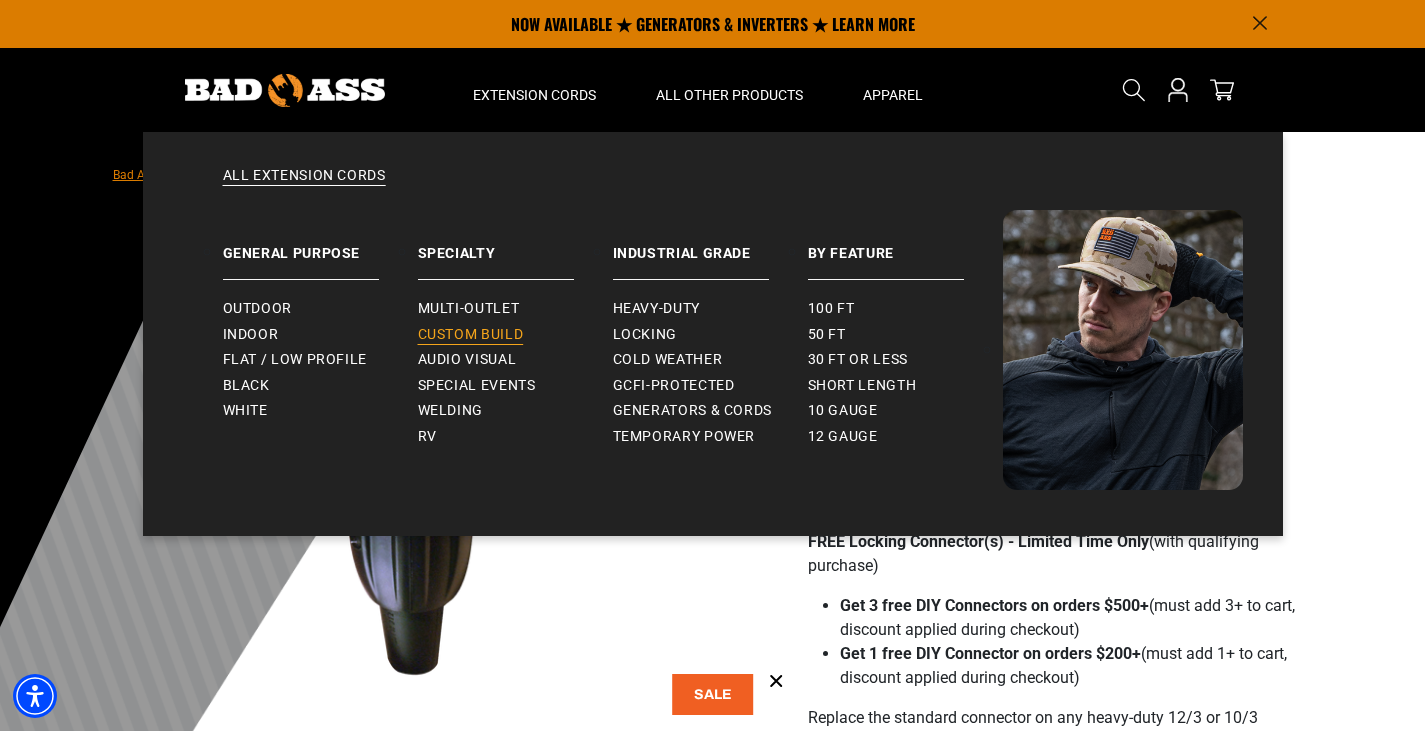 click on "Custom Build" at bounding box center (471, 335) 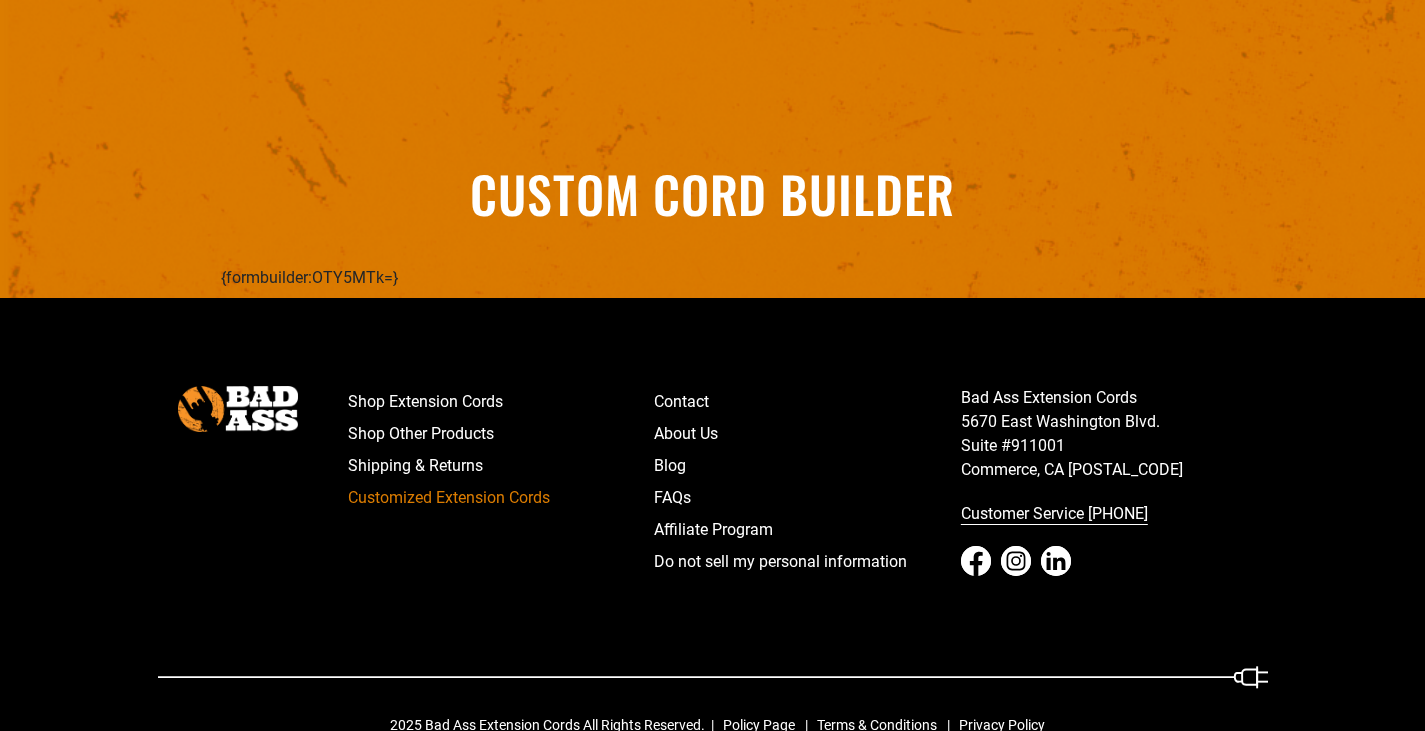 scroll, scrollTop: 2311, scrollLeft: 0, axis: vertical 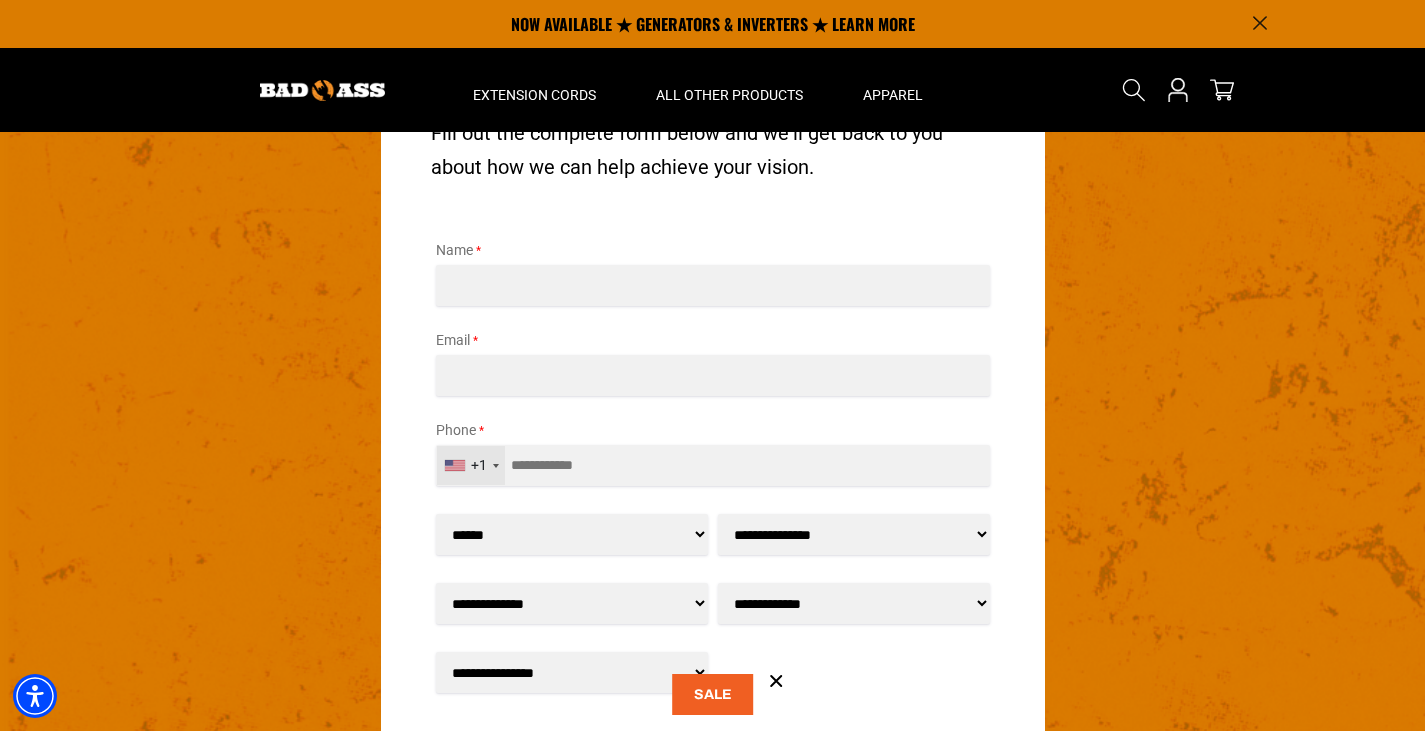 click on "**********" at bounding box center [854, 534] 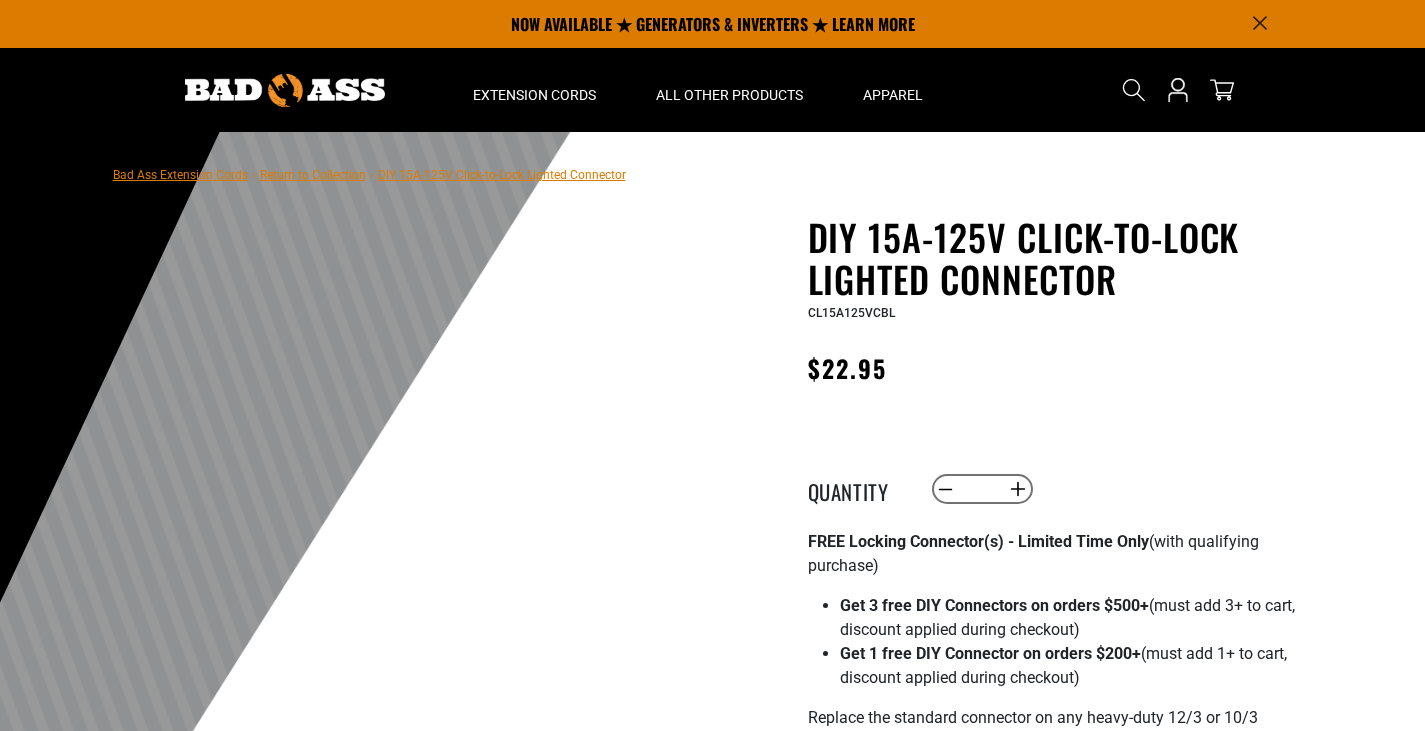 scroll, scrollTop: 0, scrollLeft: 0, axis: both 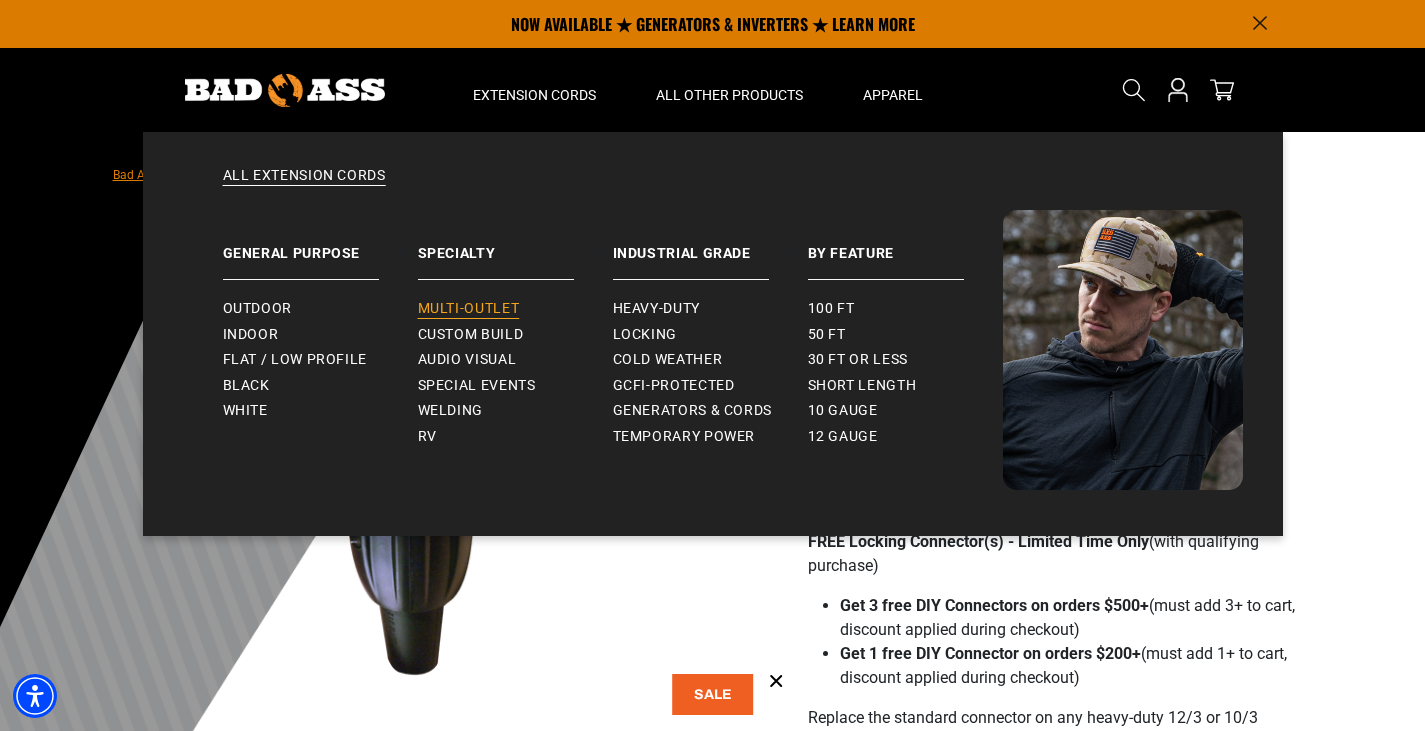 click on "Multi-Outlet" at bounding box center [469, 309] 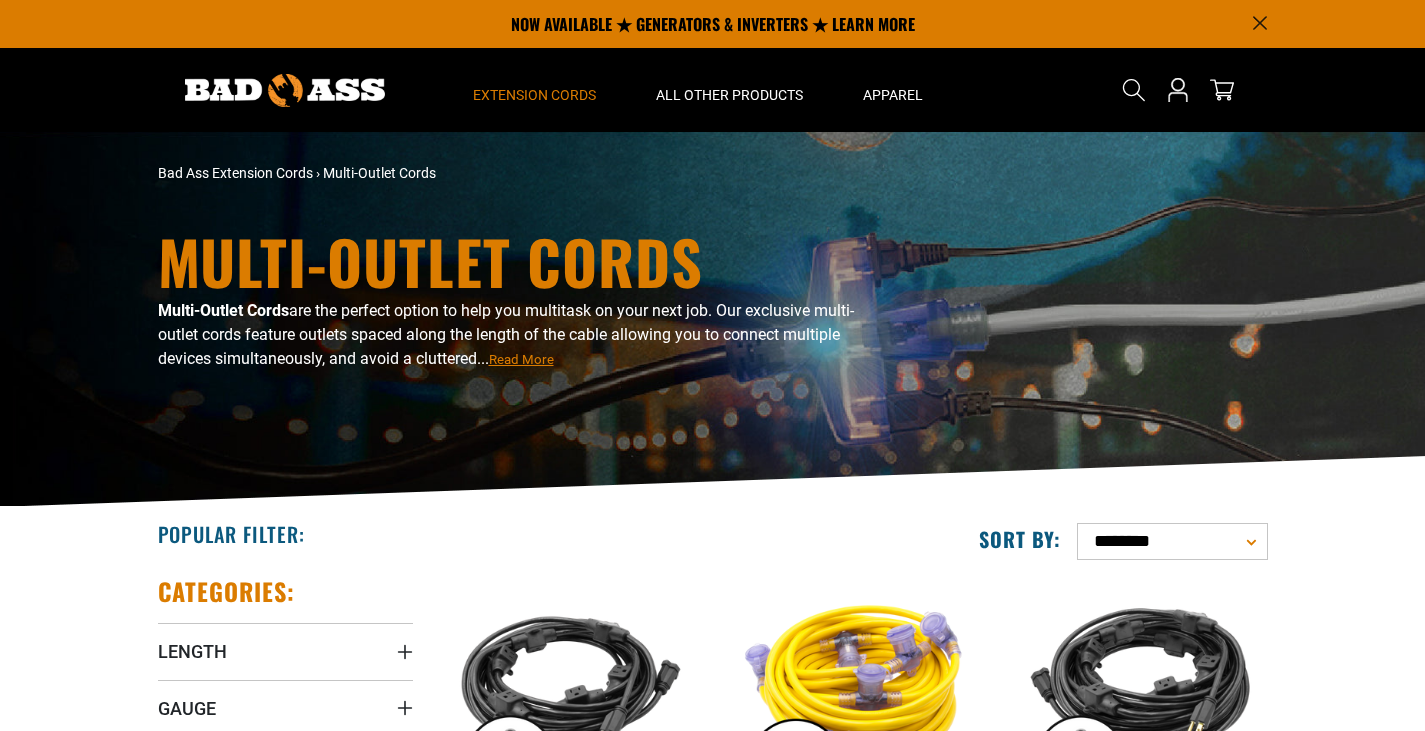 scroll, scrollTop: 0, scrollLeft: 0, axis: both 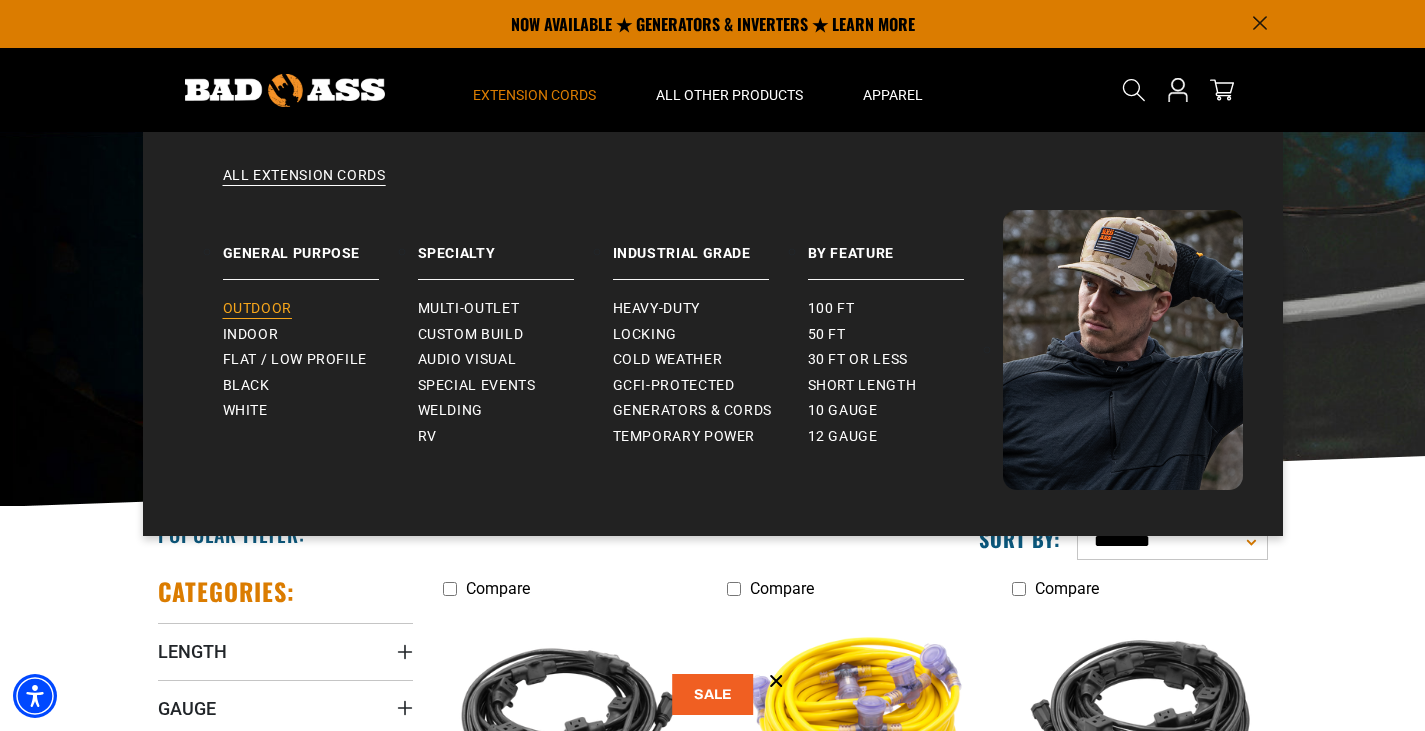 click on "Outdoor" at bounding box center (257, 309) 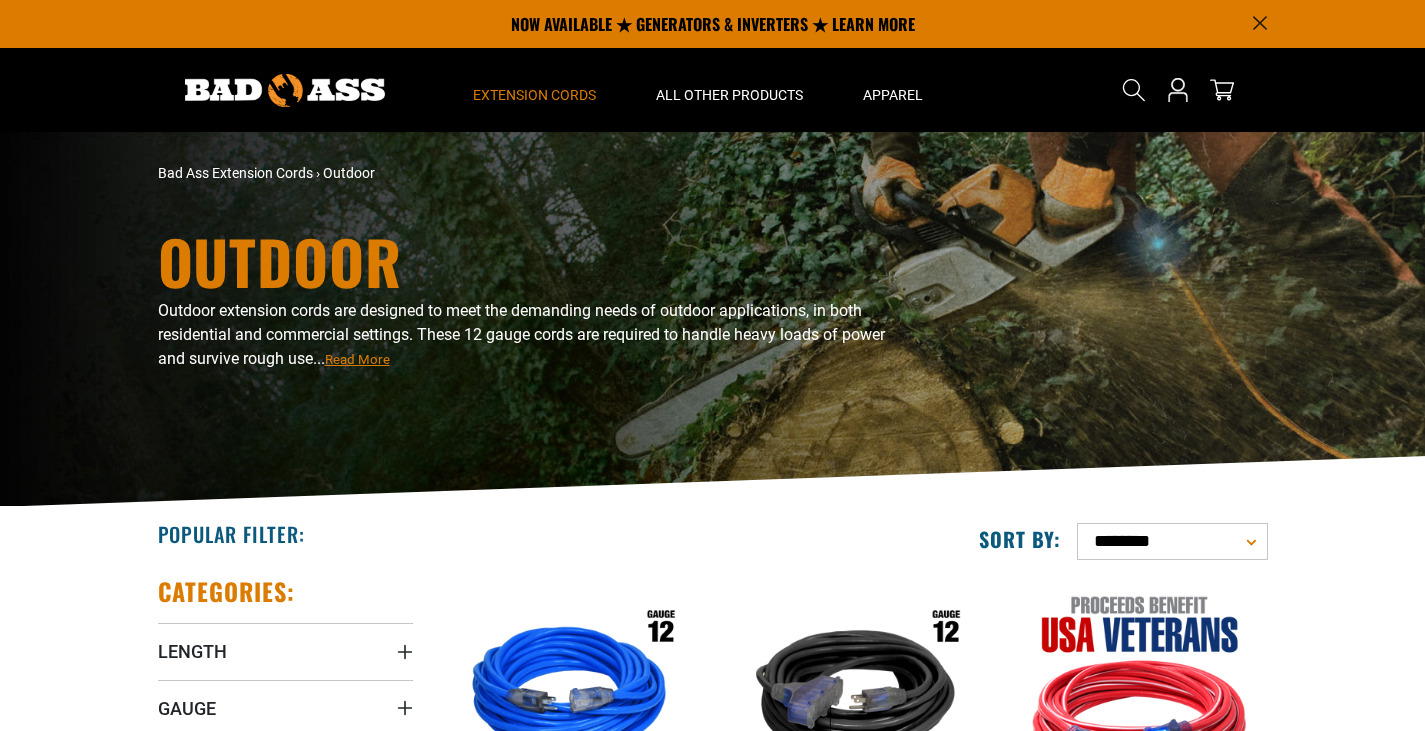scroll, scrollTop: 0, scrollLeft: 0, axis: both 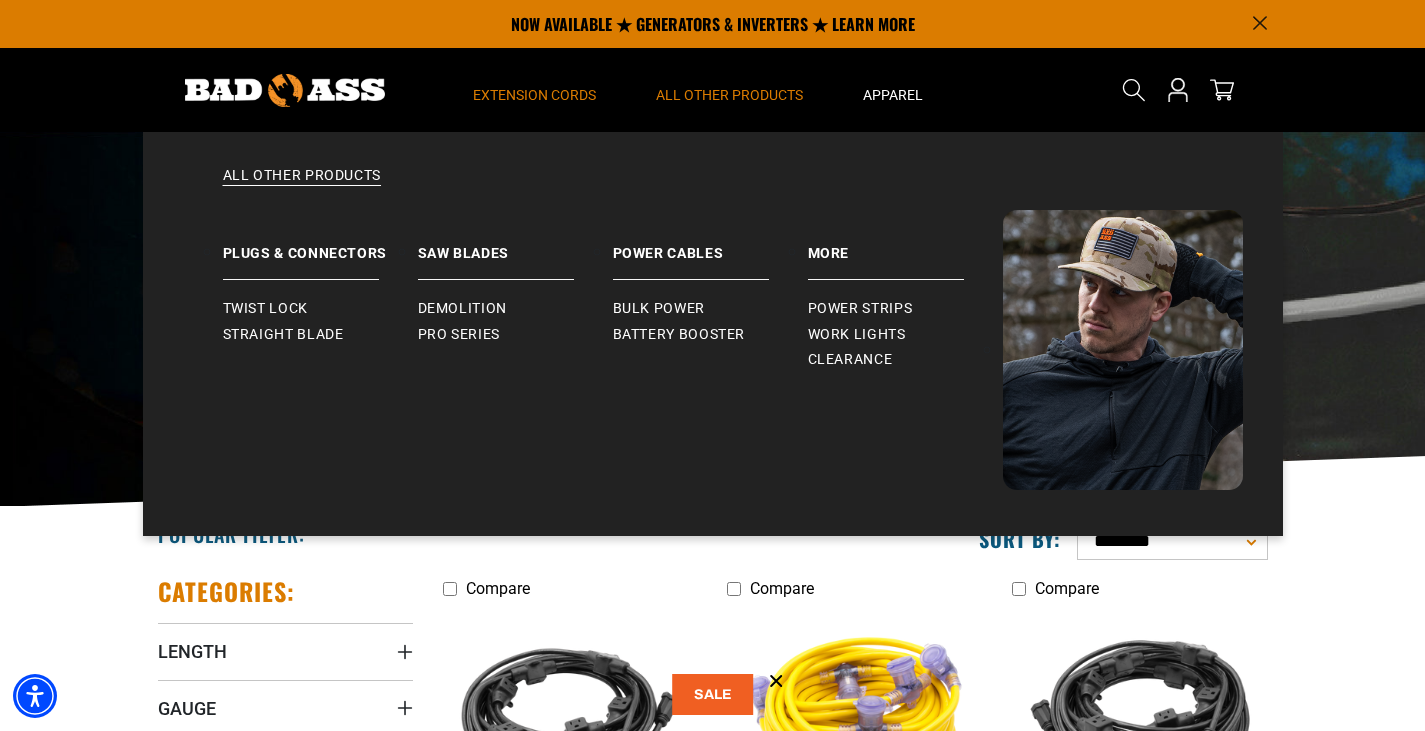 click on "All Other Products" at bounding box center [729, 95] 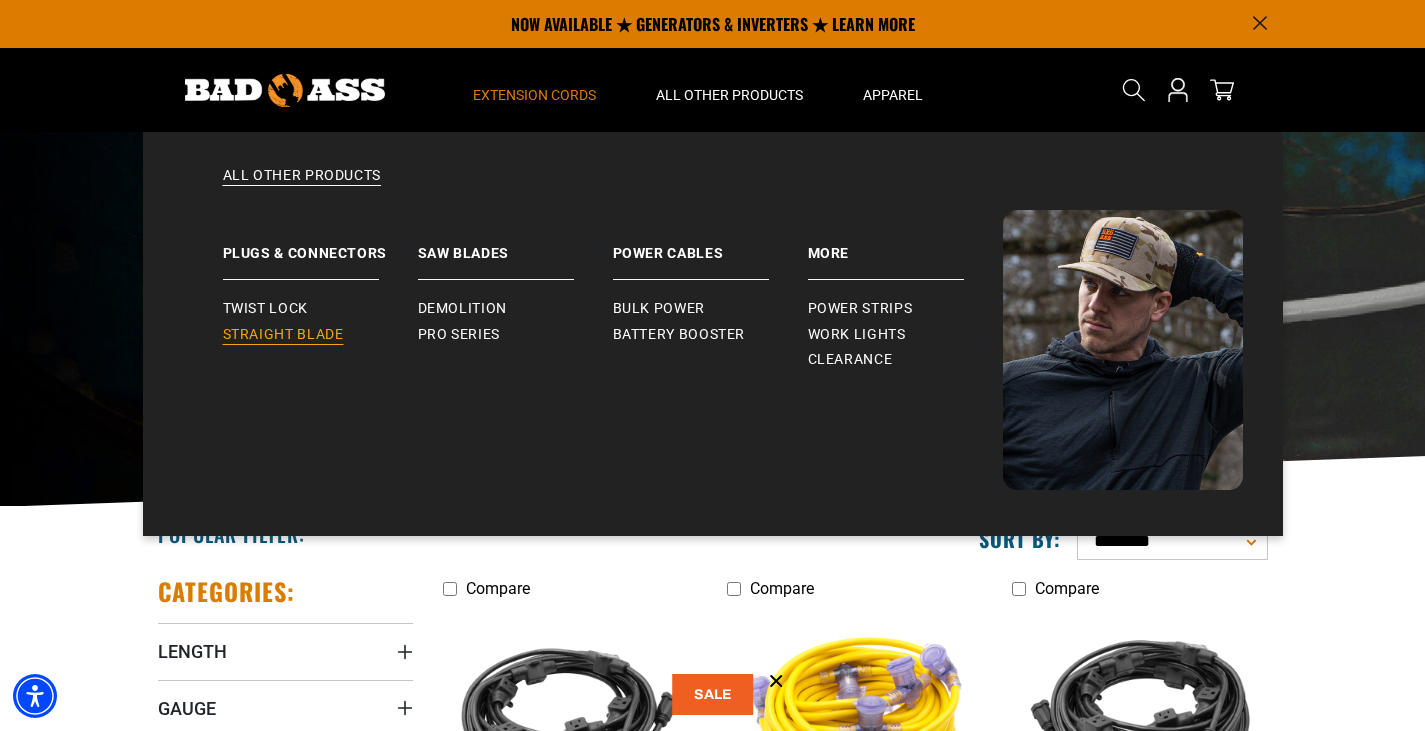 click on "Straight Blade" at bounding box center (283, 335) 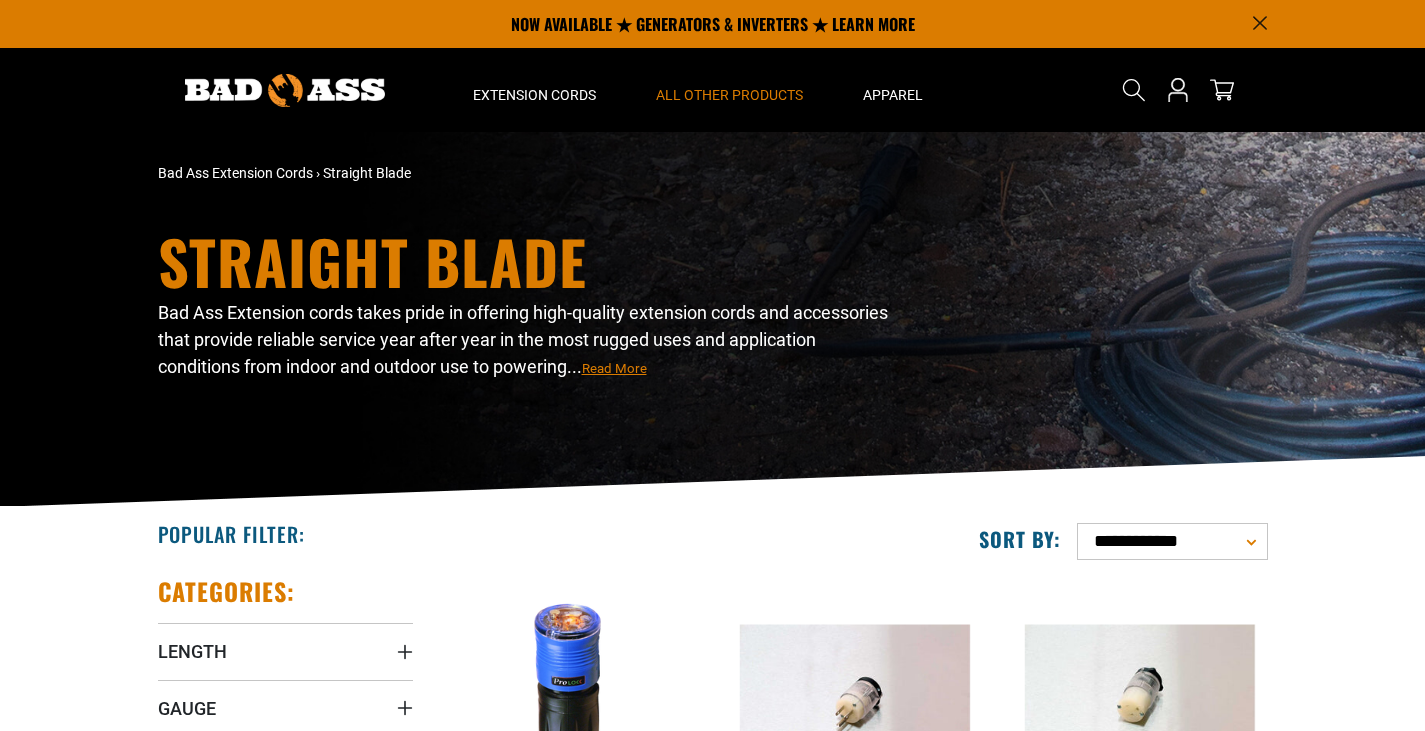 scroll, scrollTop: 0, scrollLeft: 0, axis: both 